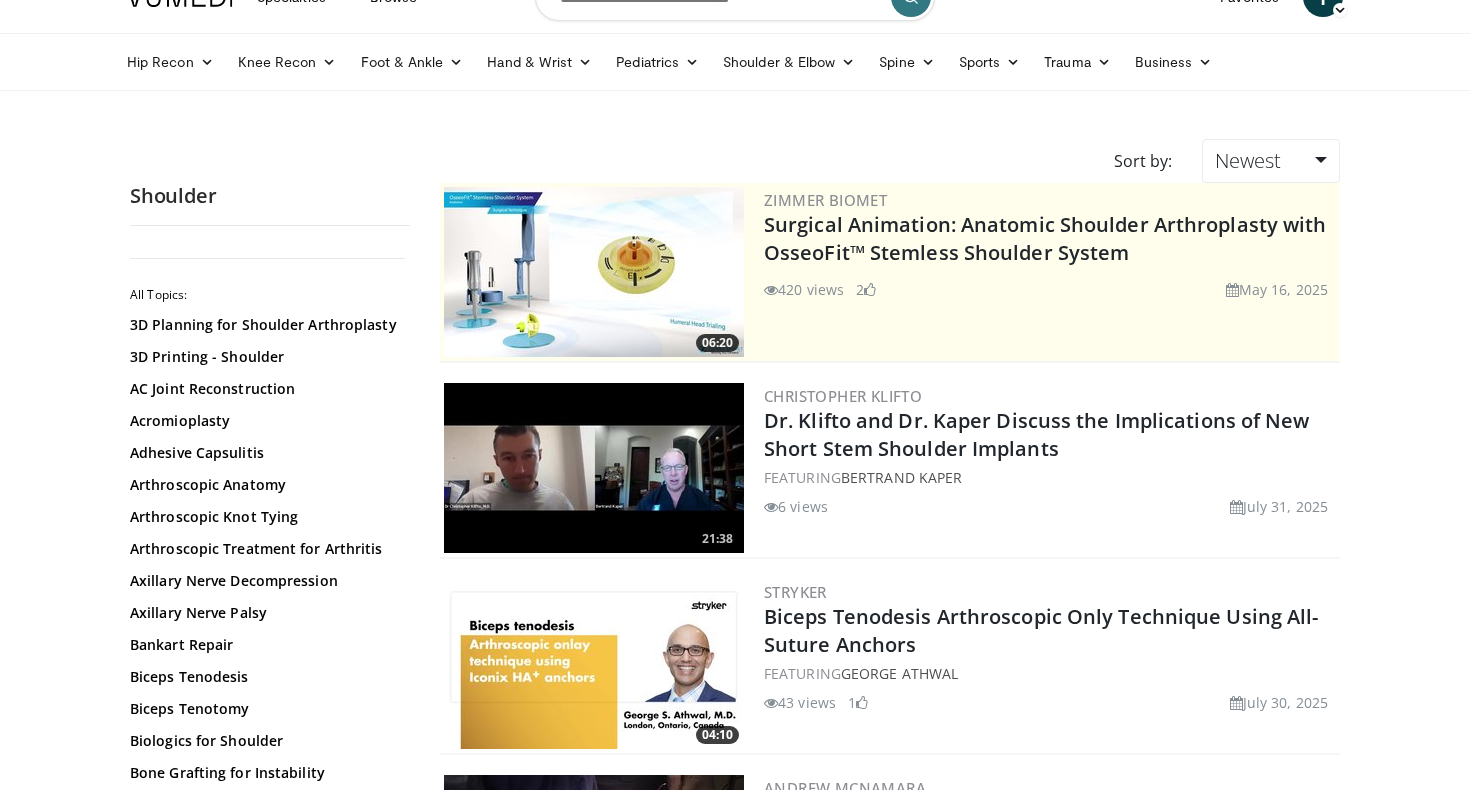 scroll, scrollTop: 0, scrollLeft: 0, axis: both 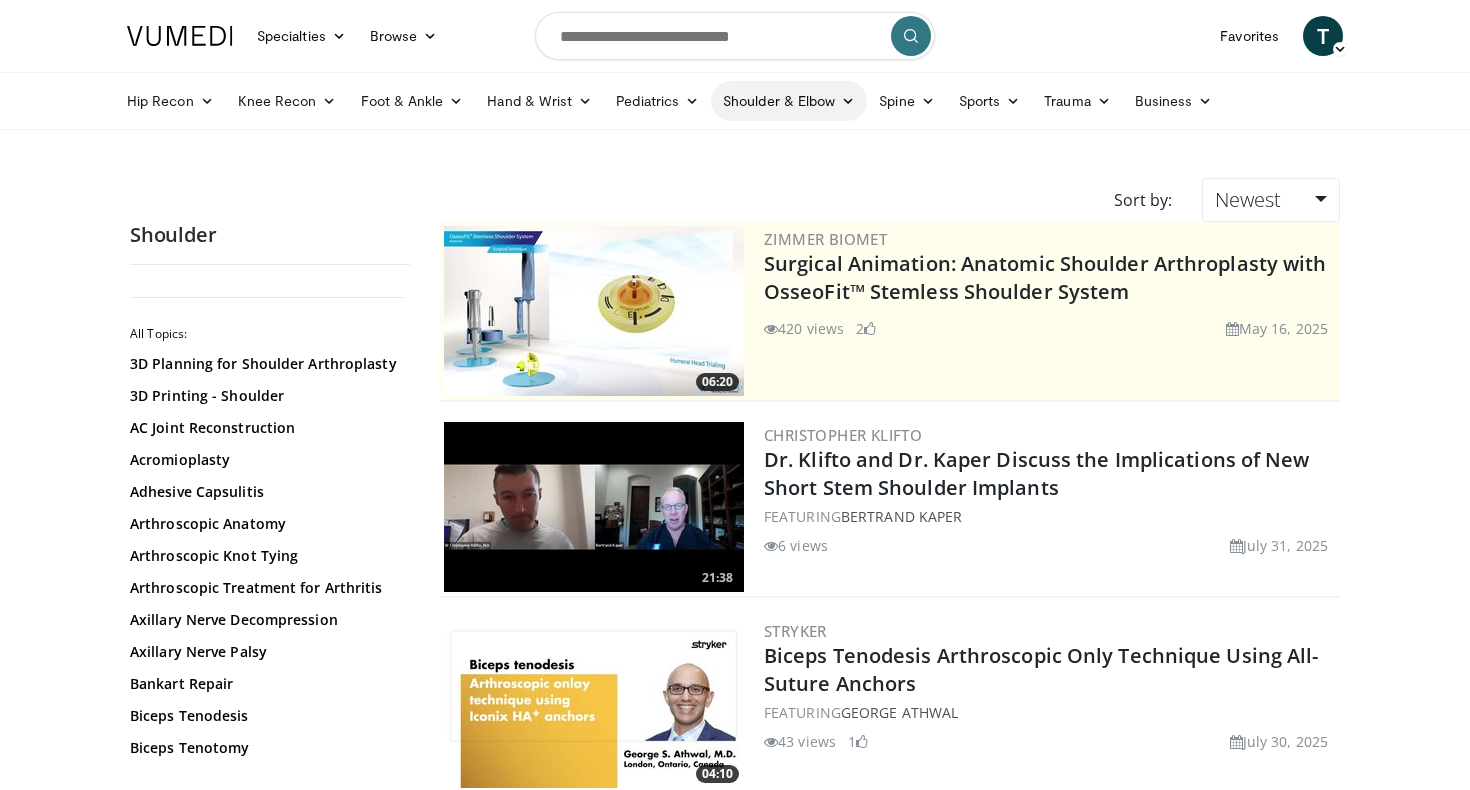 click on "Shoulder & Elbow" at bounding box center (789, 101) 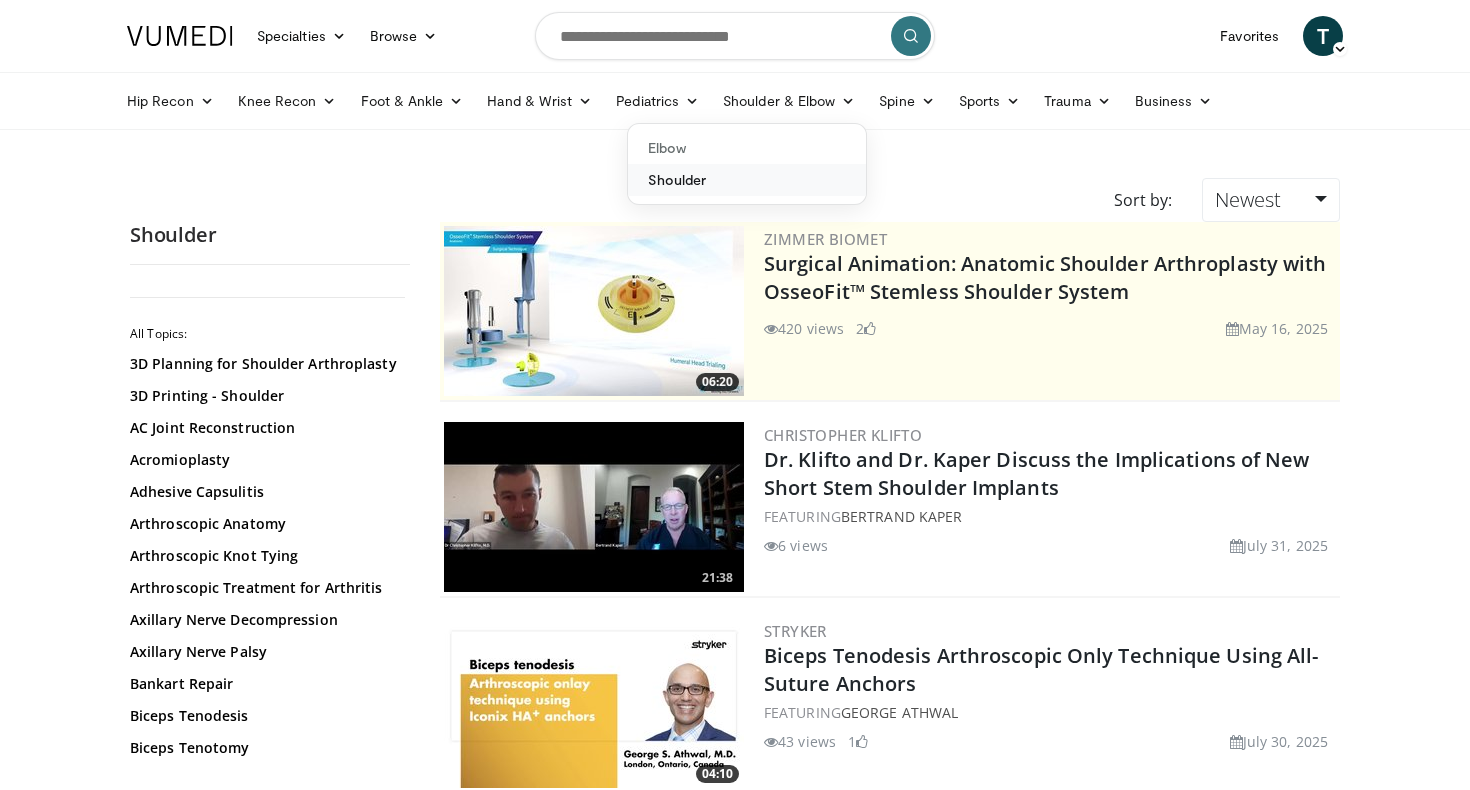 click on "Shoulder" at bounding box center [747, 180] 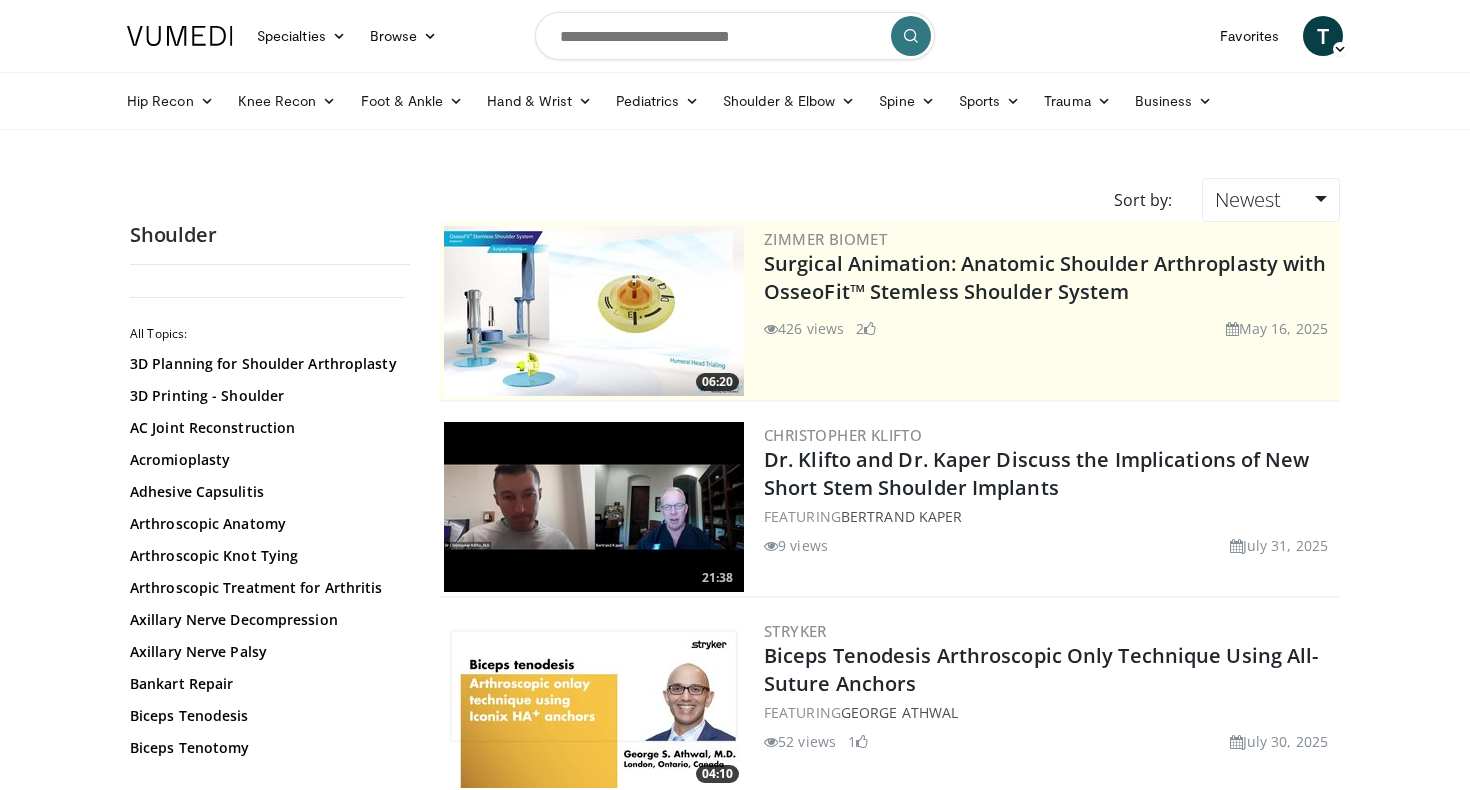 scroll, scrollTop: 0, scrollLeft: 0, axis: both 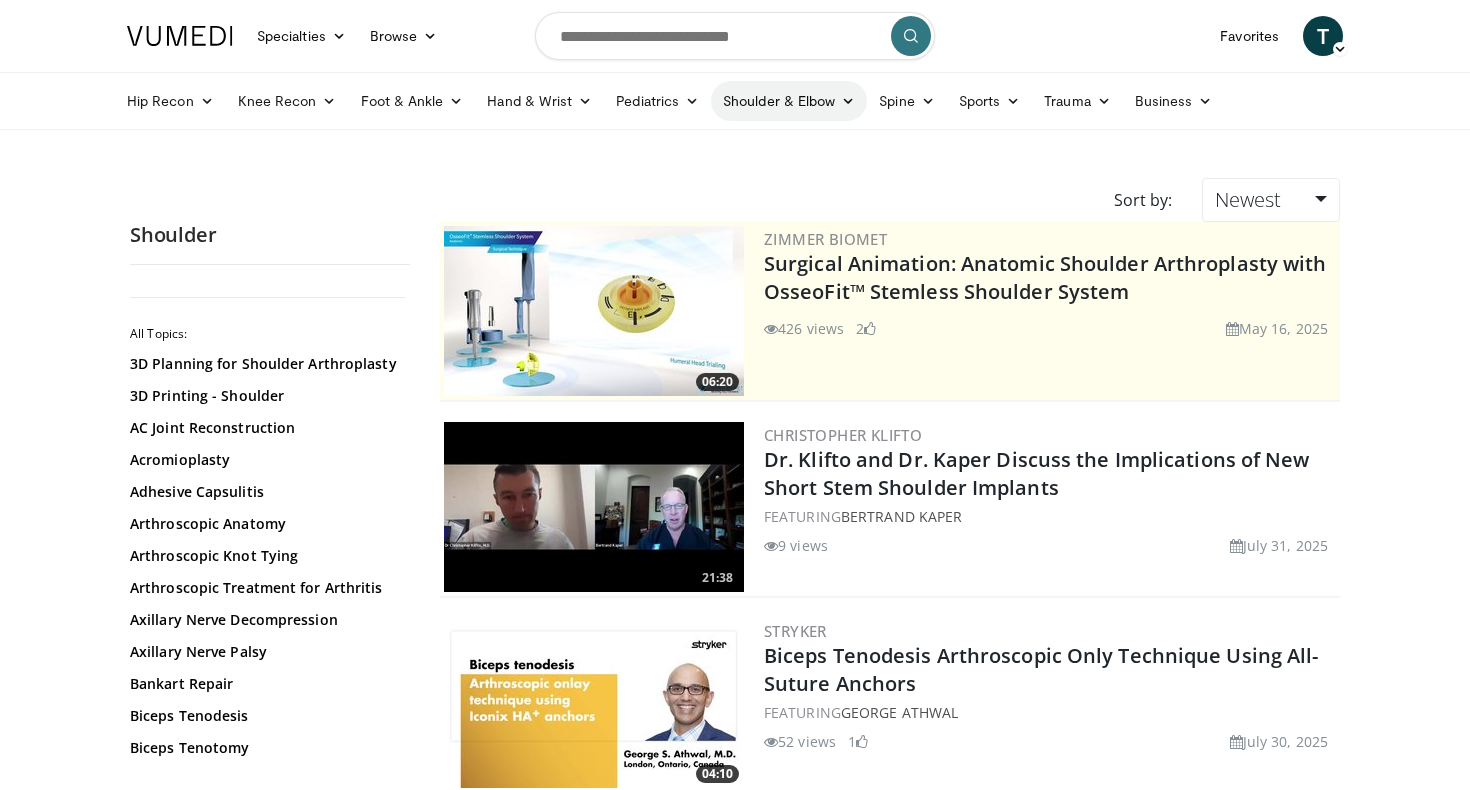 click on "Shoulder & Elbow" at bounding box center (789, 101) 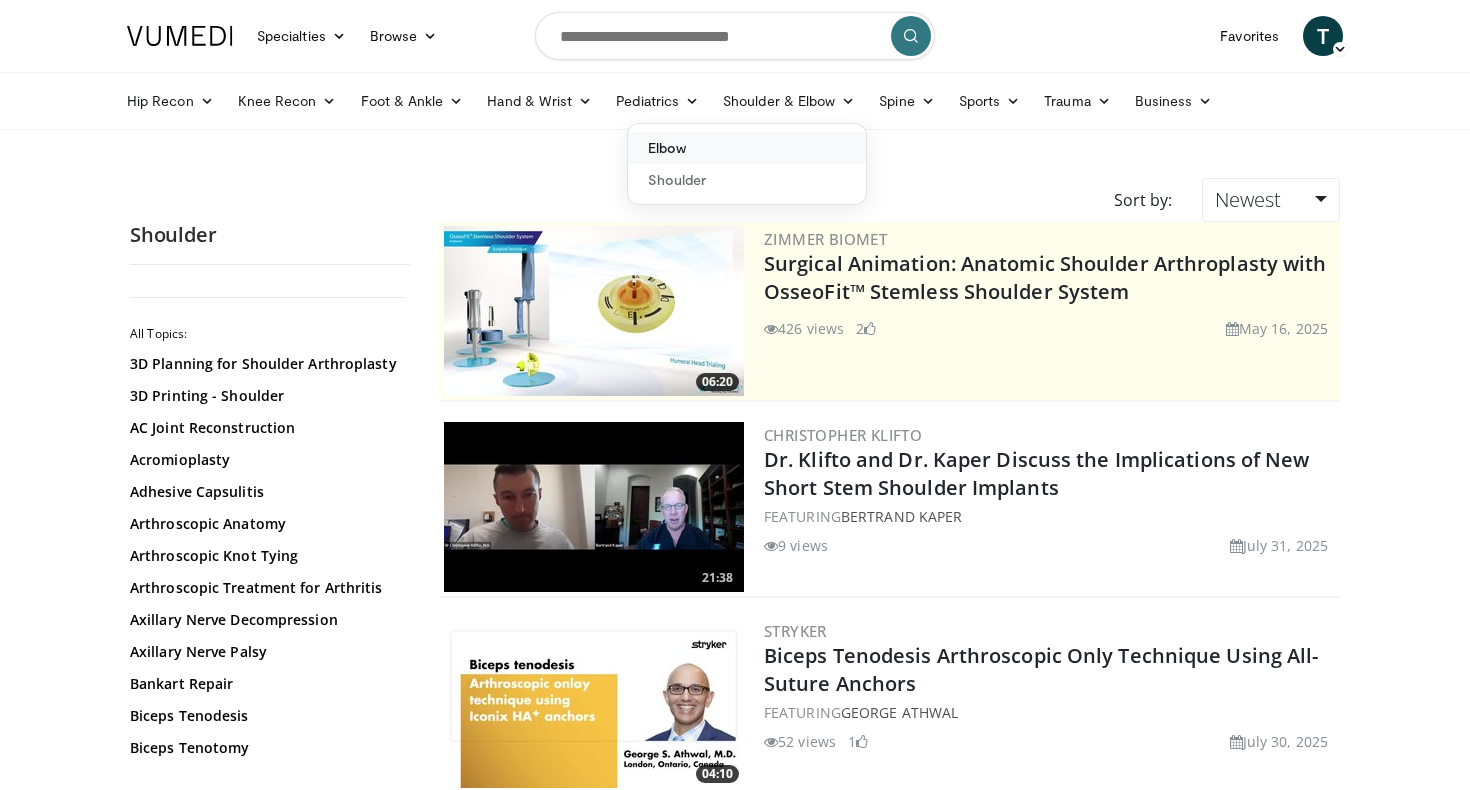click on "Elbow" at bounding box center [747, 148] 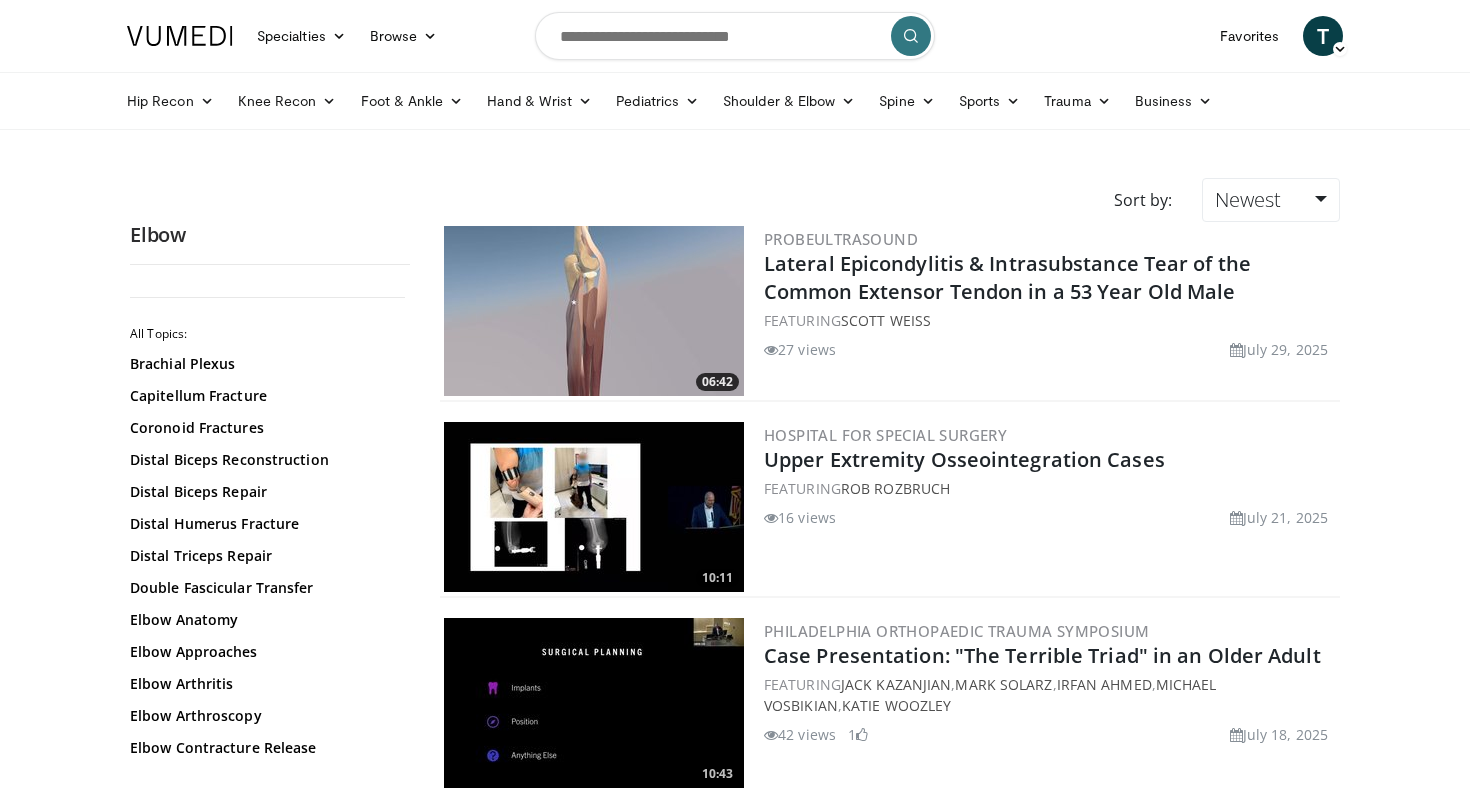scroll, scrollTop: 0, scrollLeft: 0, axis: both 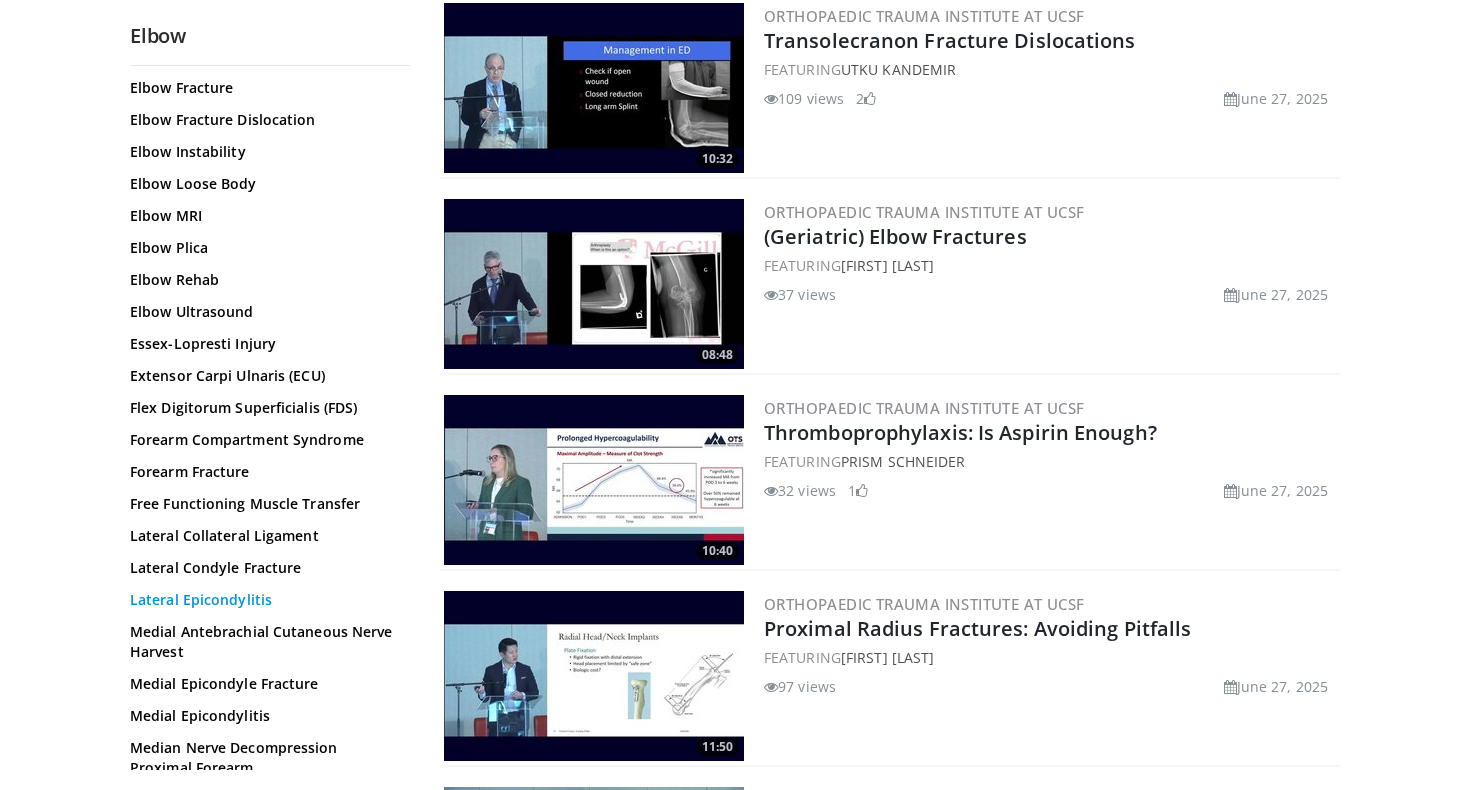 click on "Lateral Epicondylitis" at bounding box center [265, 600] 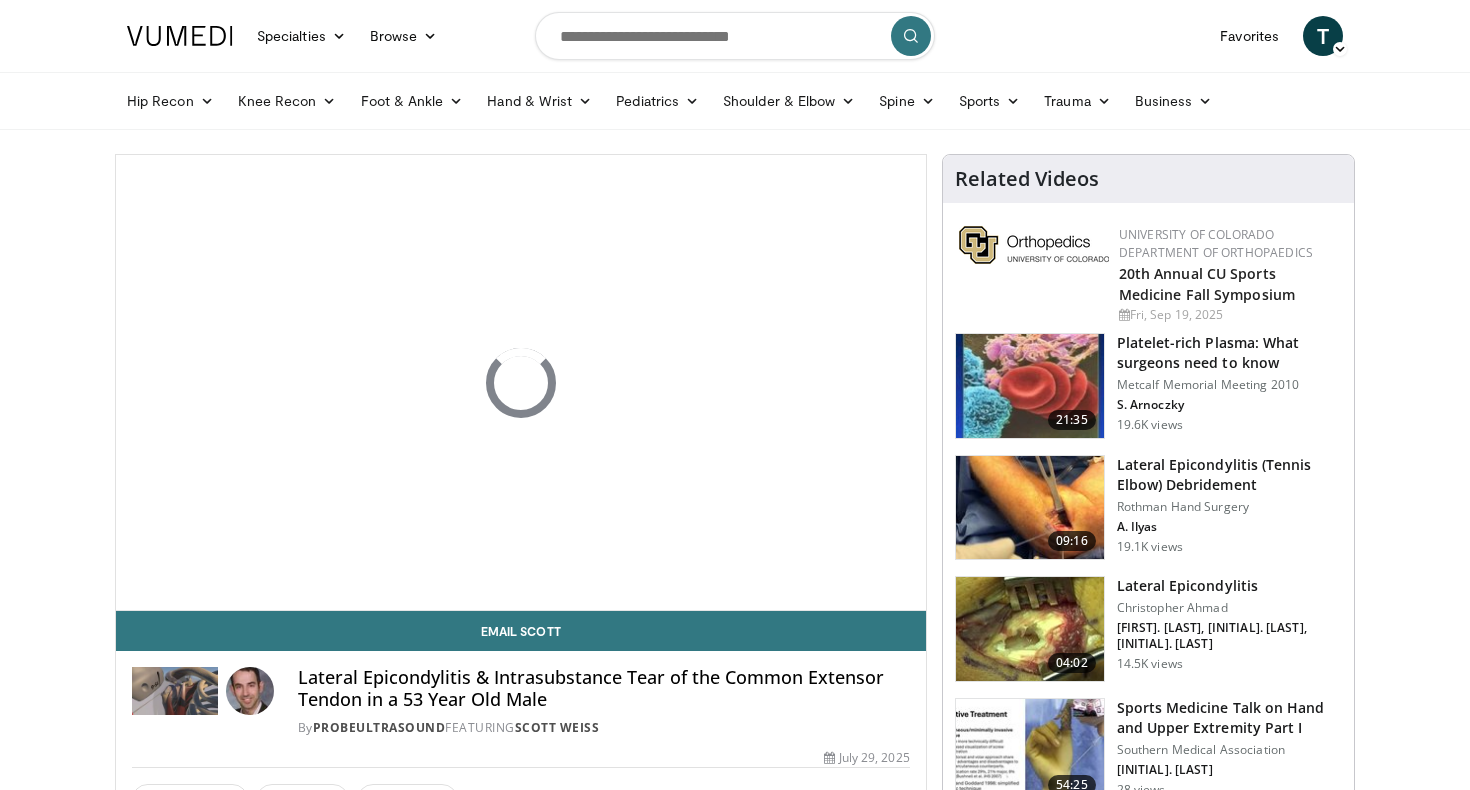 scroll, scrollTop: 0, scrollLeft: 0, axis: both 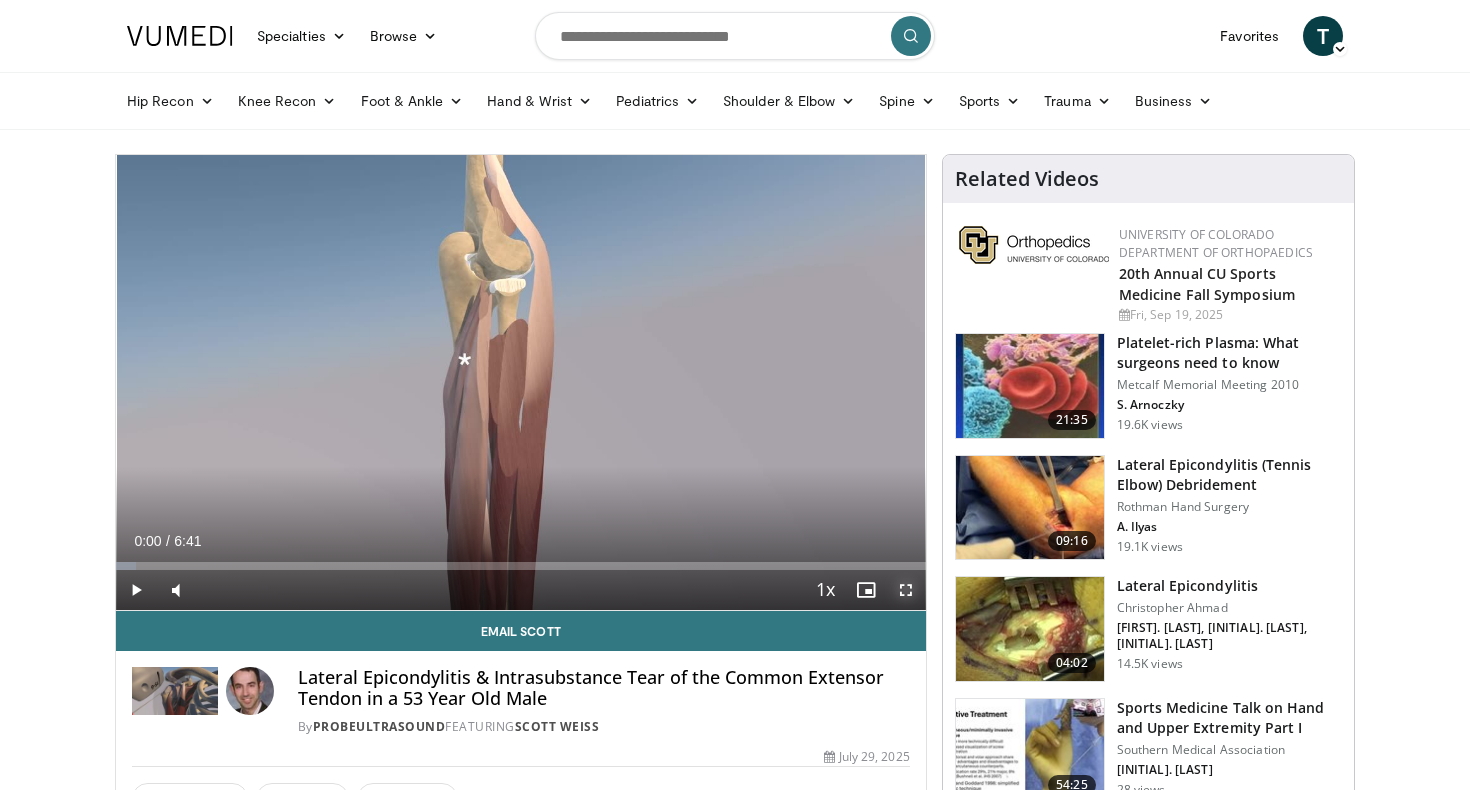 click at bounding box center [906, 590] 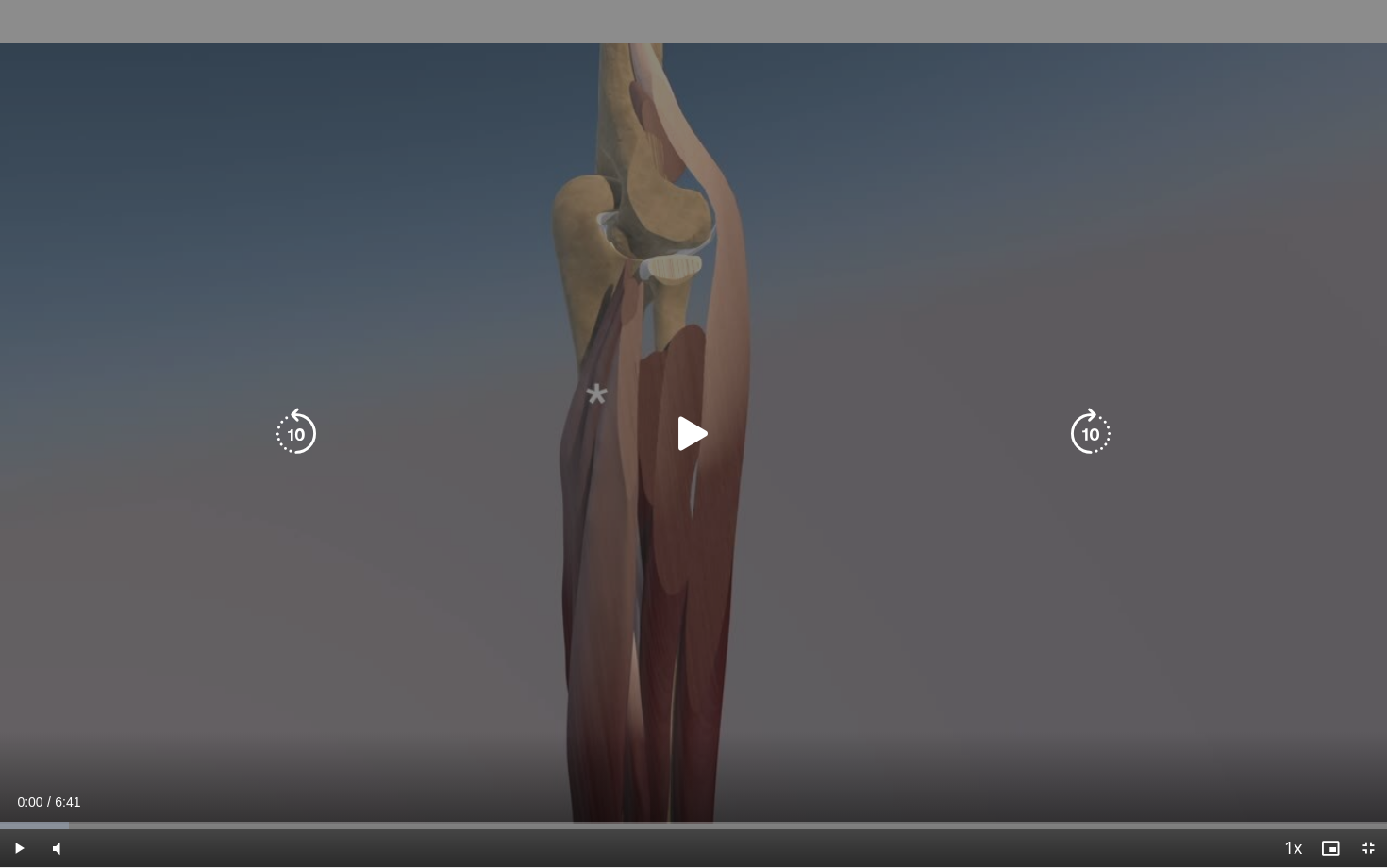 click at bounding box center (694, 434) 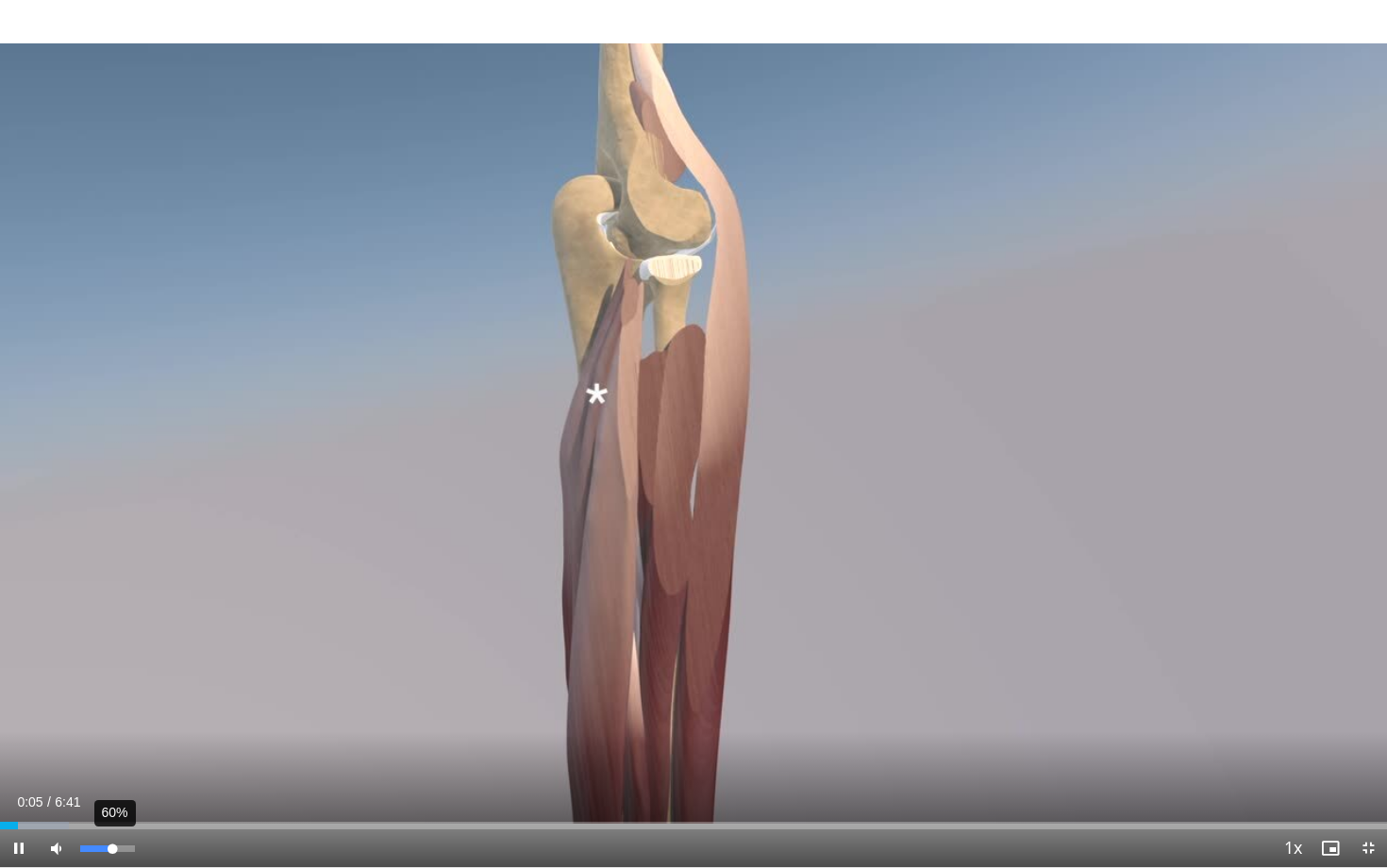 click on "60%" at bounding box center (108, 848) 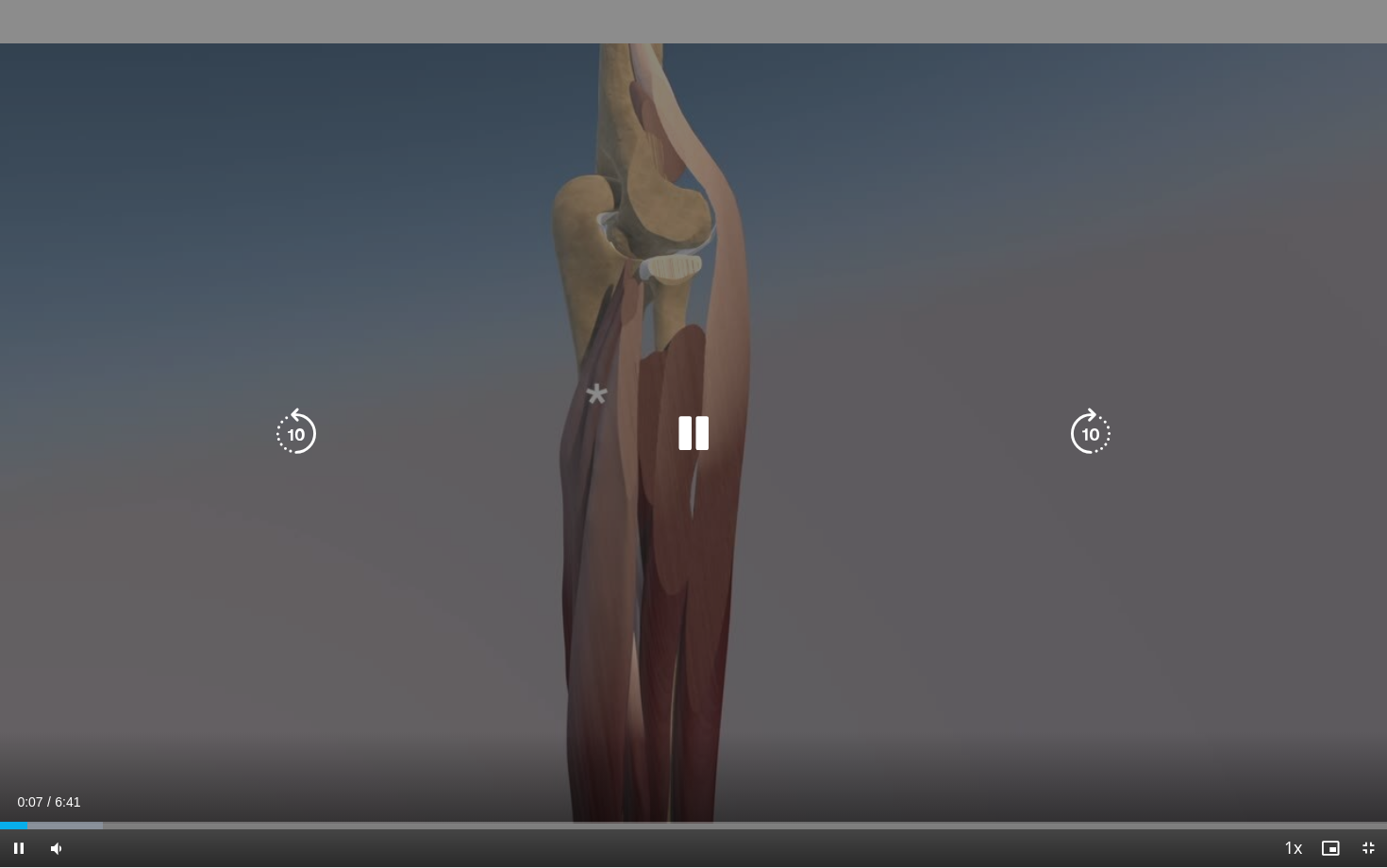 click on "10 seconds
Tap to unmute" at bounding box center (694, 433) 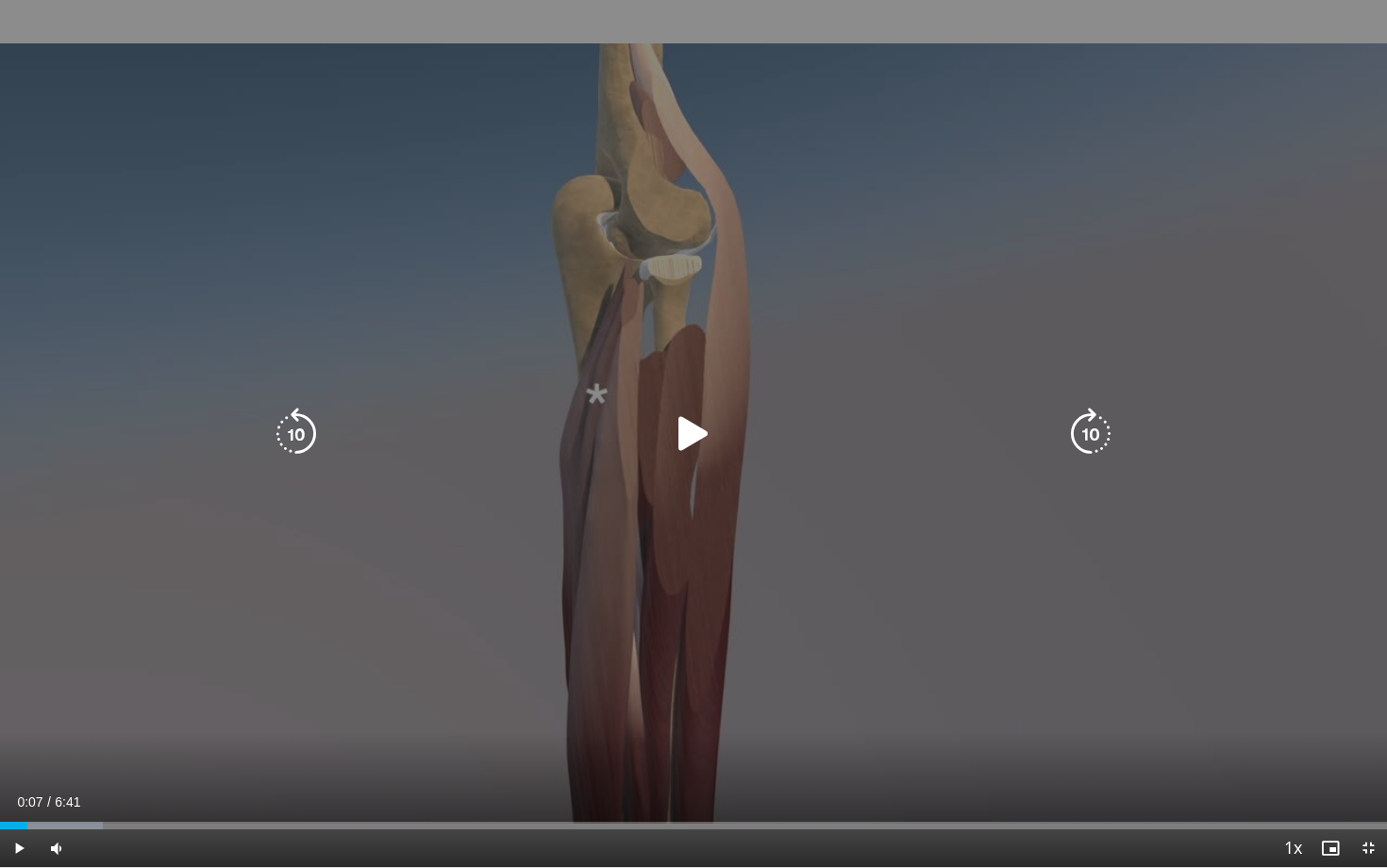 click on "10 seconds
Tap to unmute" at bounding box center (694, 433) 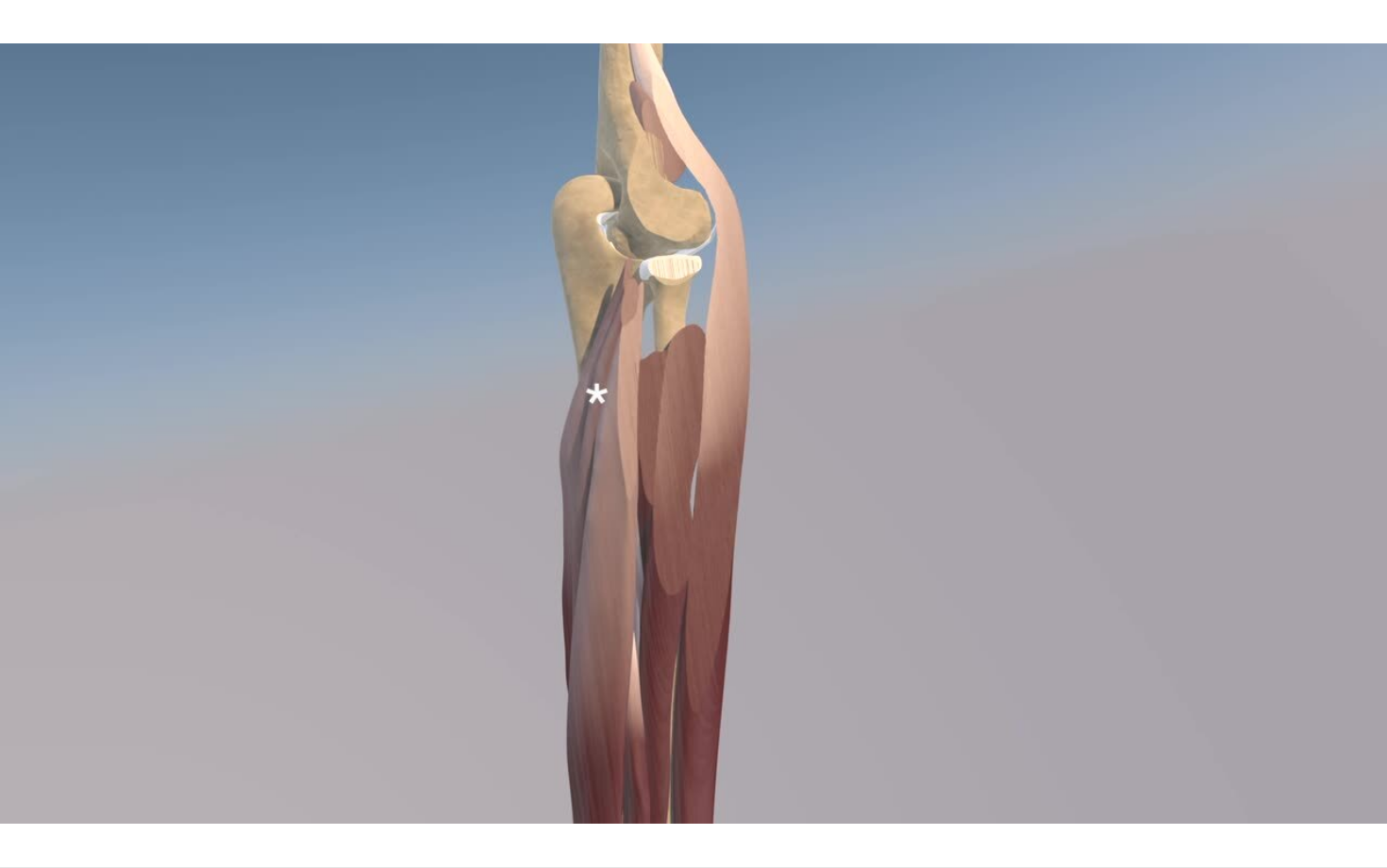 click on "10 seconds
Tap to unmute" at bounding box center [694, 433] 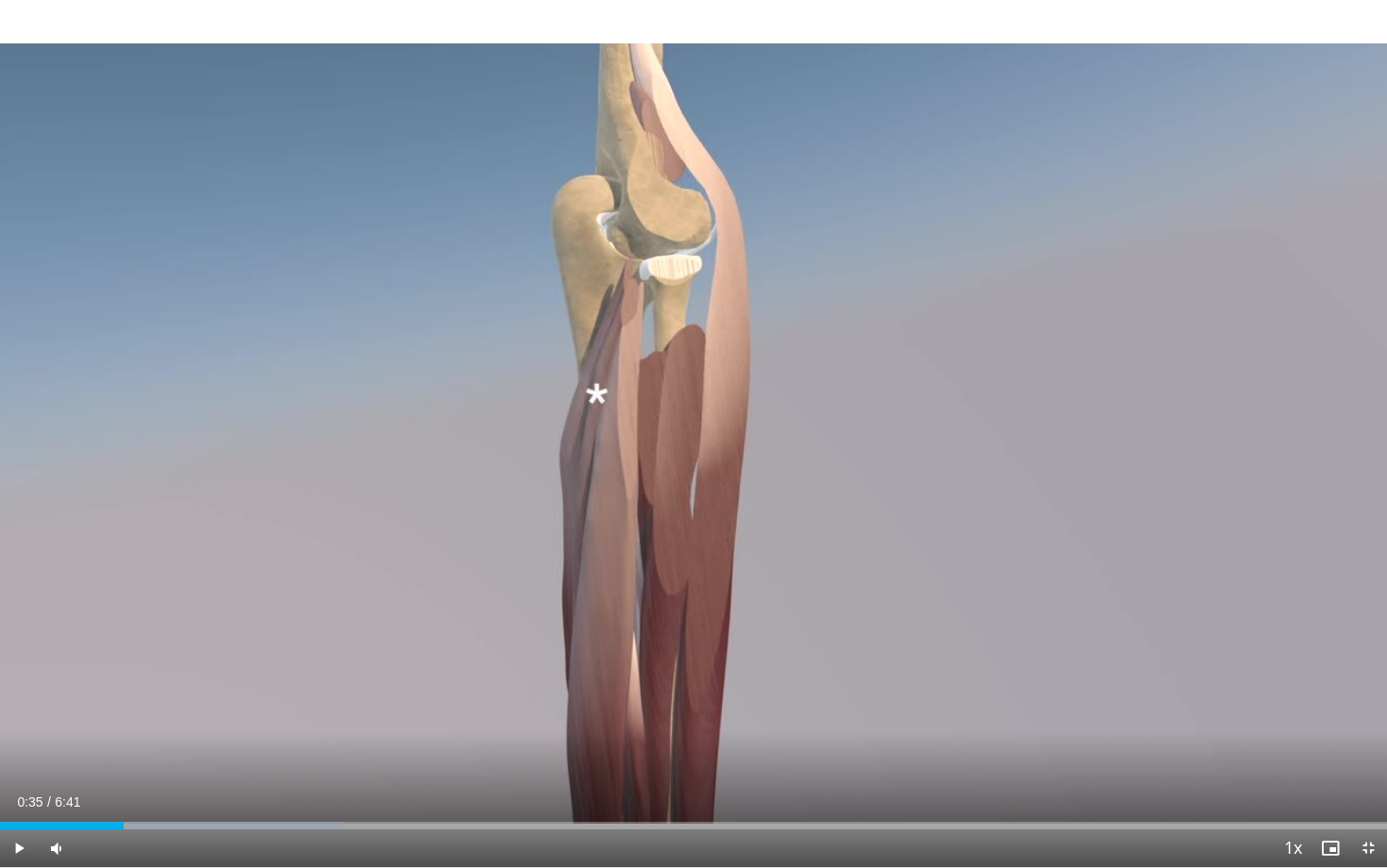 click on "10 seconds
Tap to unmute" at bounding box center (694, 433) 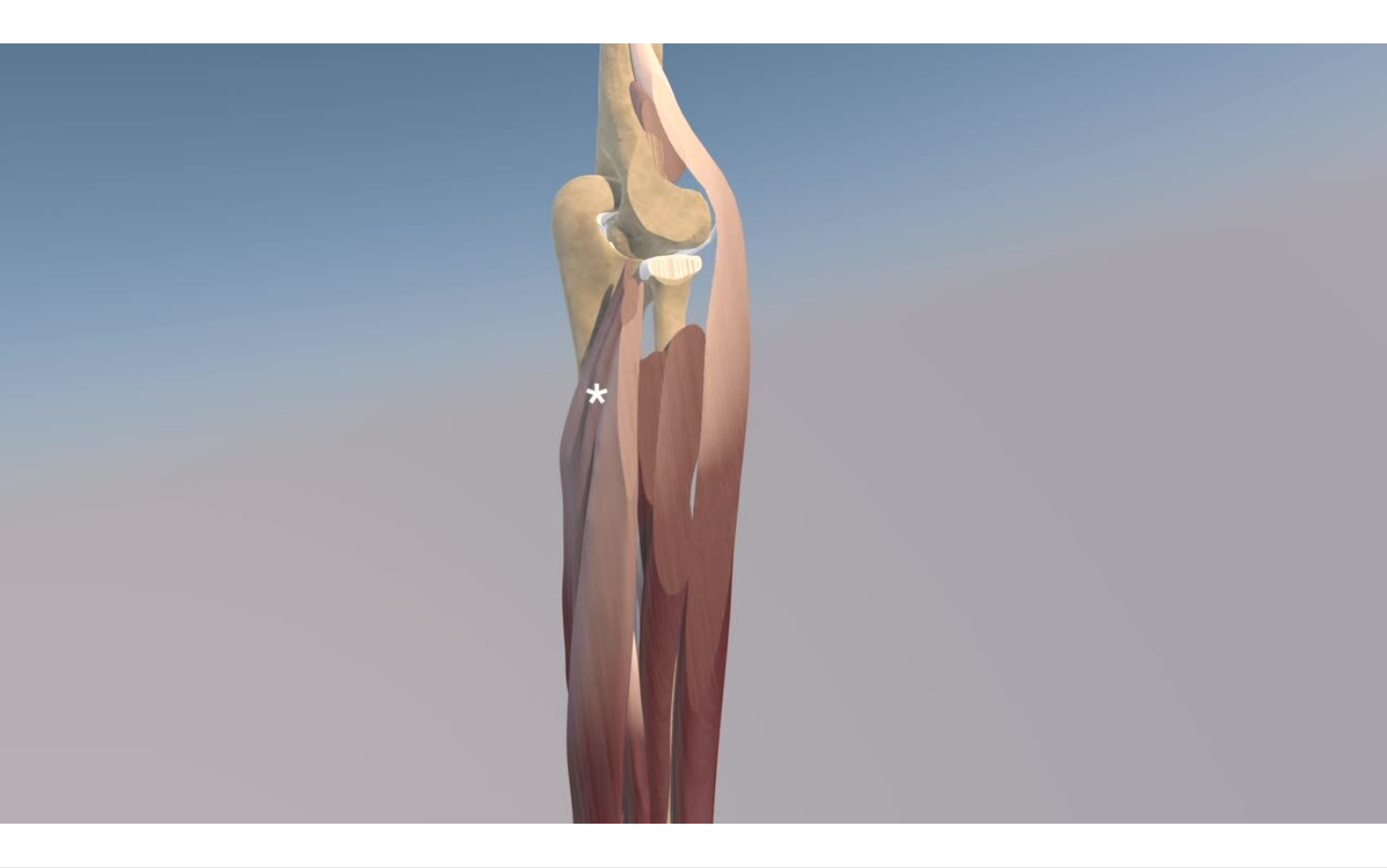 click on "10 seconds
Tap to unmute" at bounding box center (694, 433) 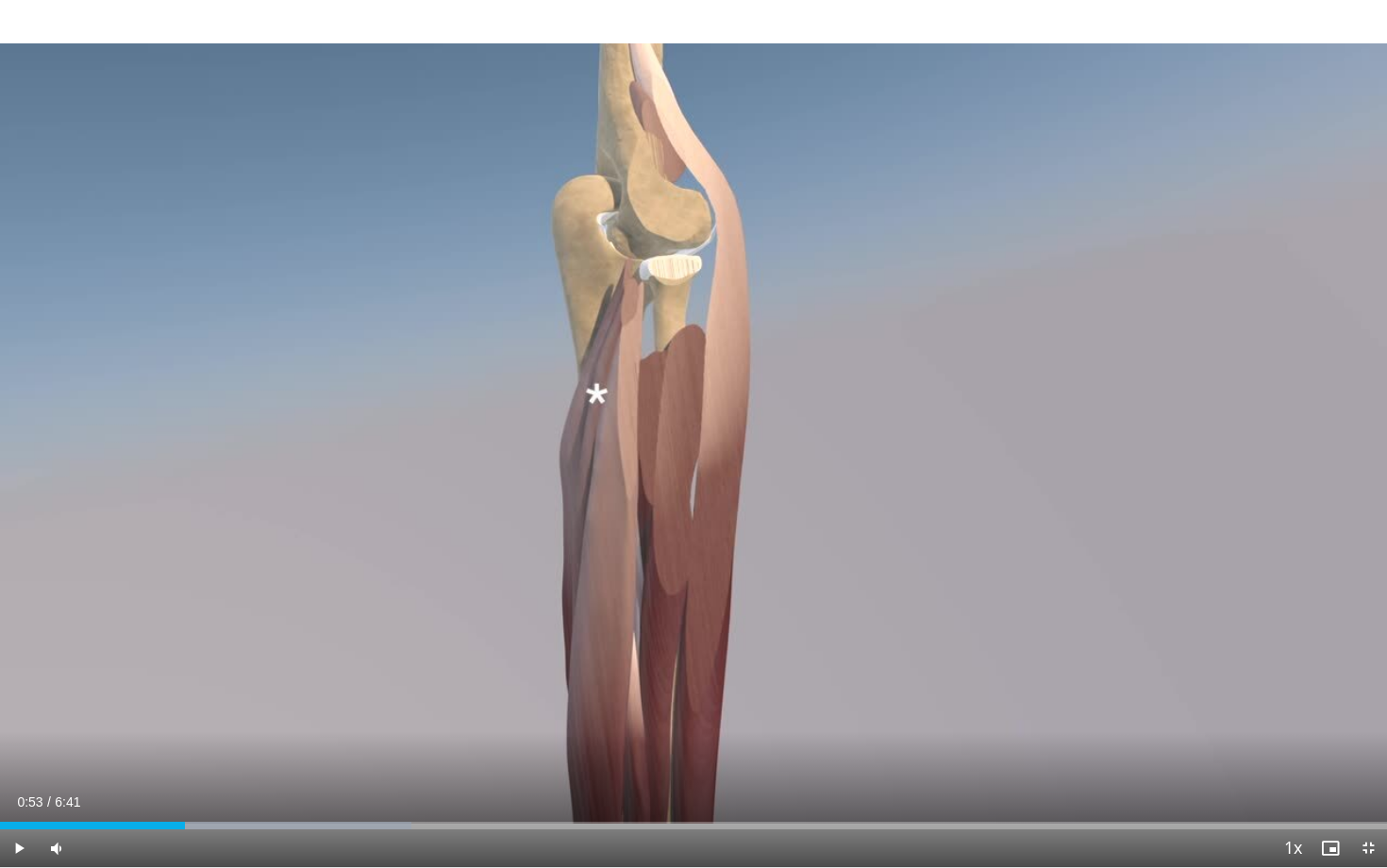 click on "10 seconds
Tap to unmute" at bounding box center (694, 433) 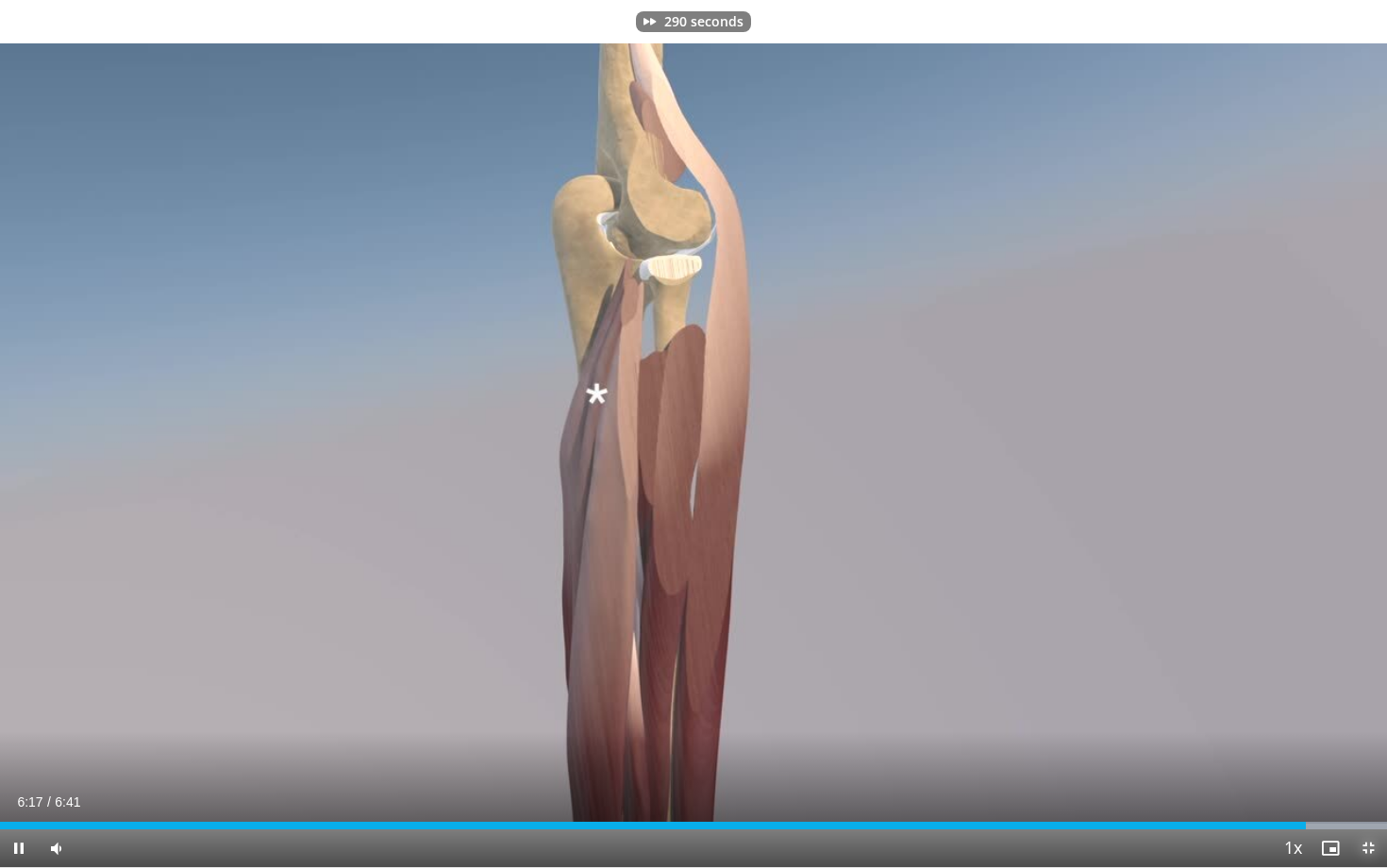 click at bounding box center (1368, 848) 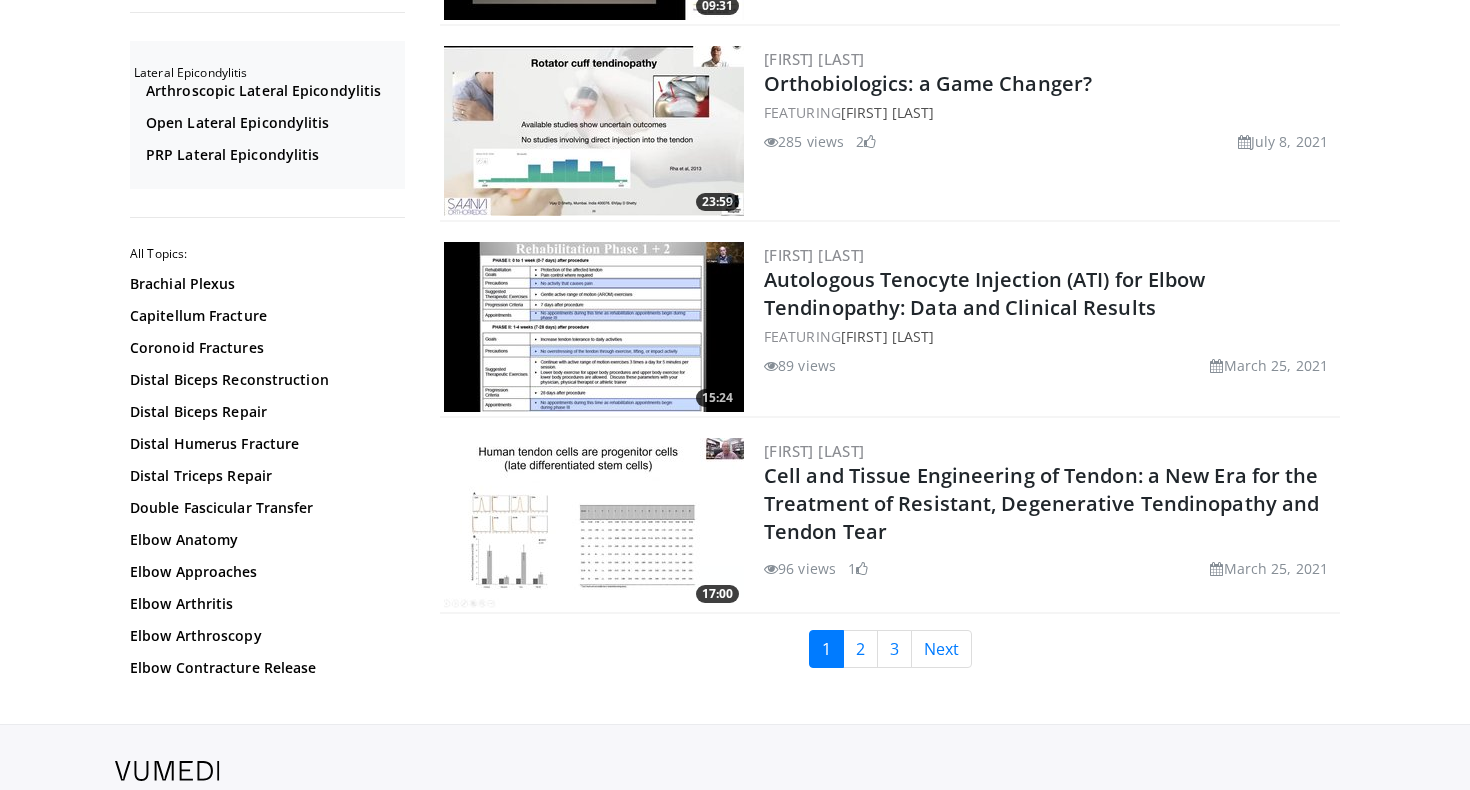 scroll, scrollTop: 4584, scrollLeft: 0, axis: vertical 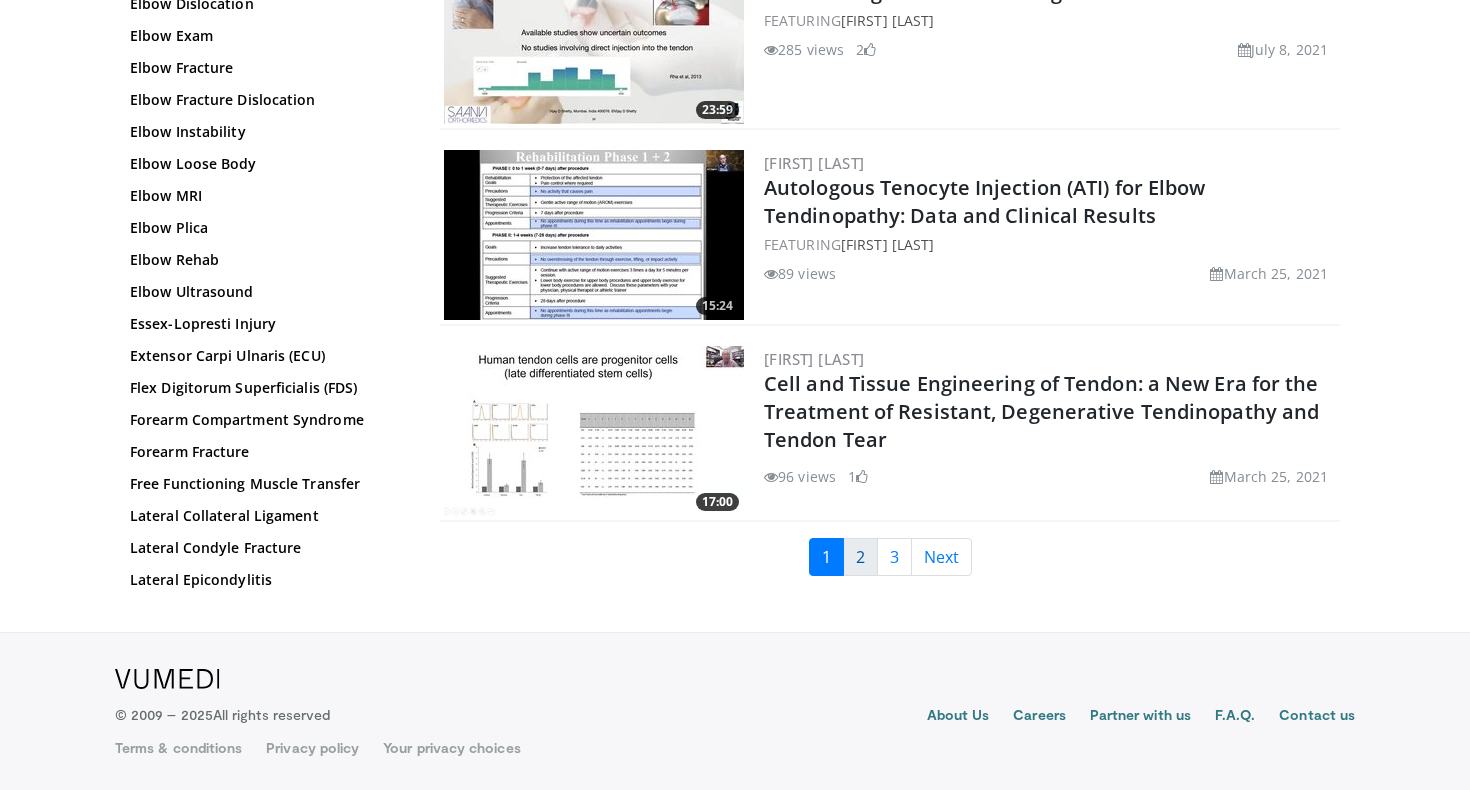 click on "2" at bounding box center (860, 557) 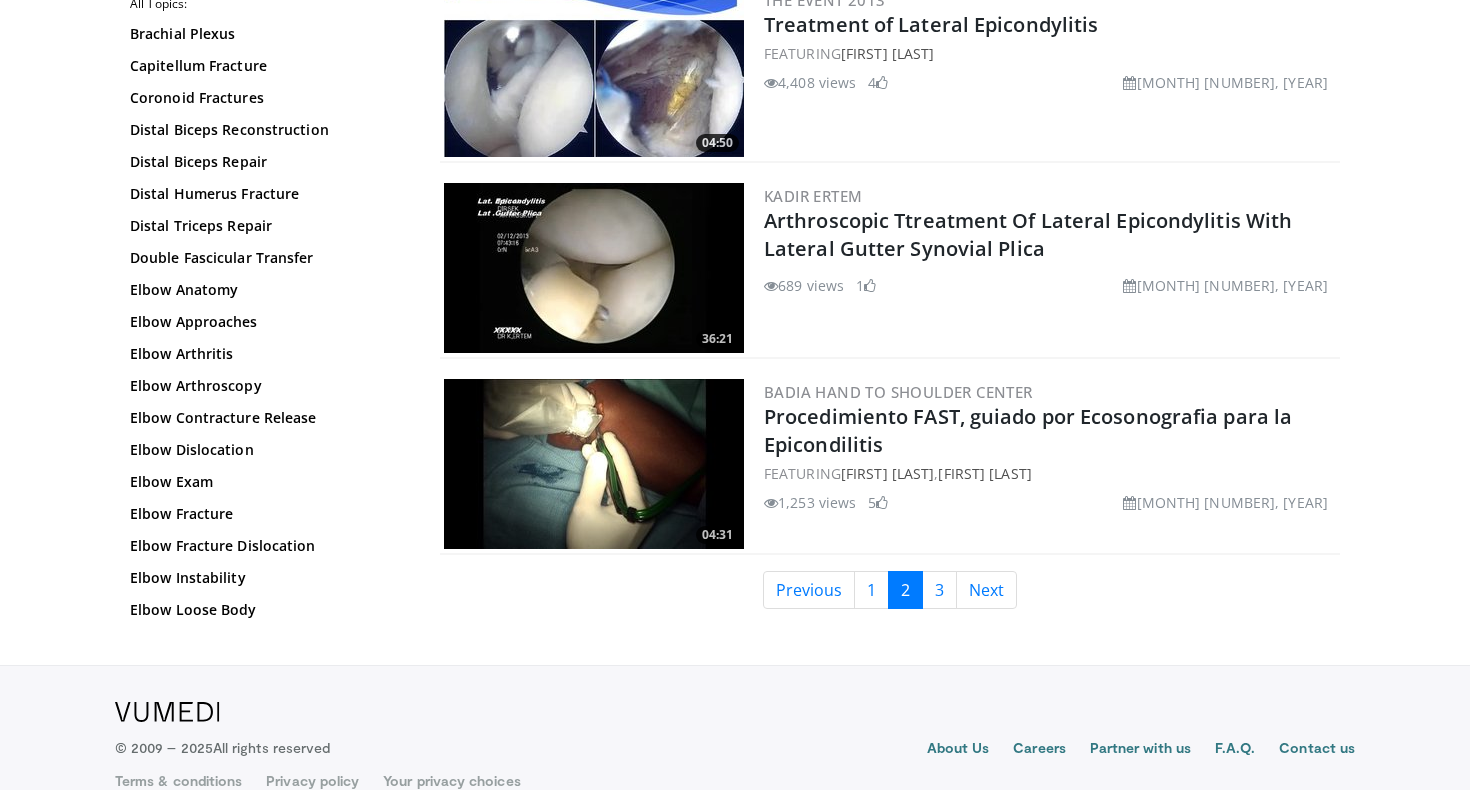 scroll, scrollTop: 4584, scrollLeft: 0, axis: vertical 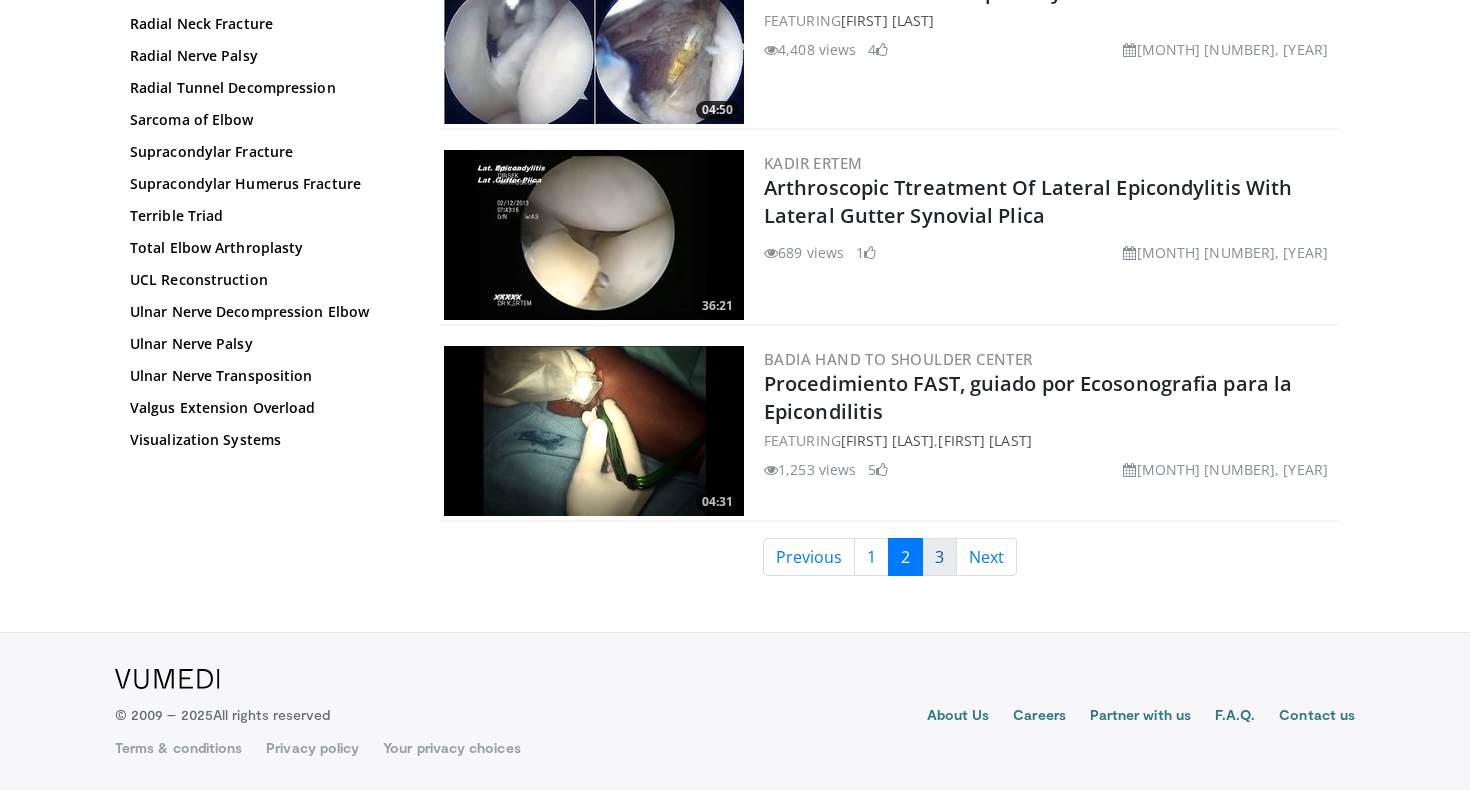 click on "3" at bounding box center [939, 557] 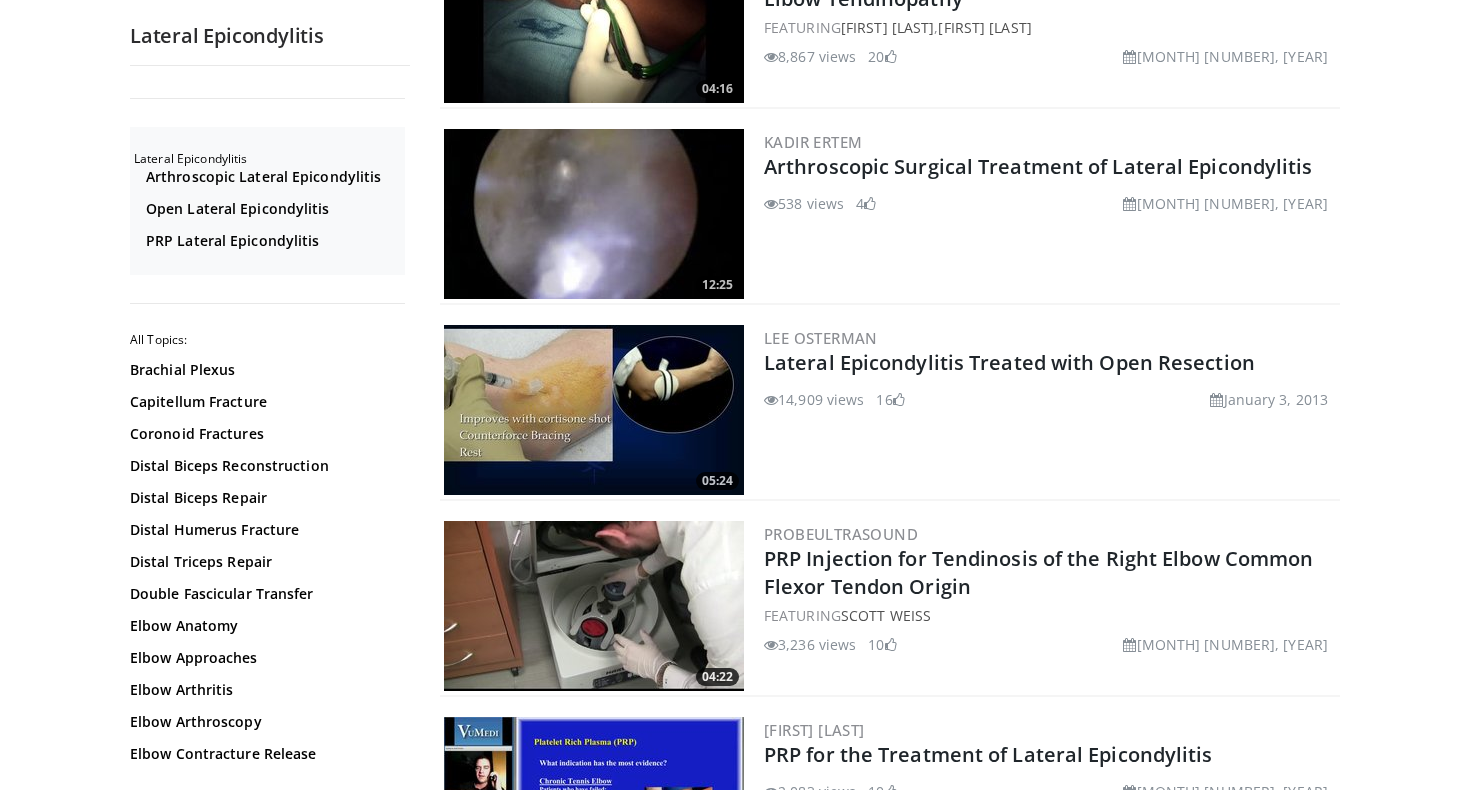 scroll, scrollTop: 0, scrollLeft: 0, axis: both 